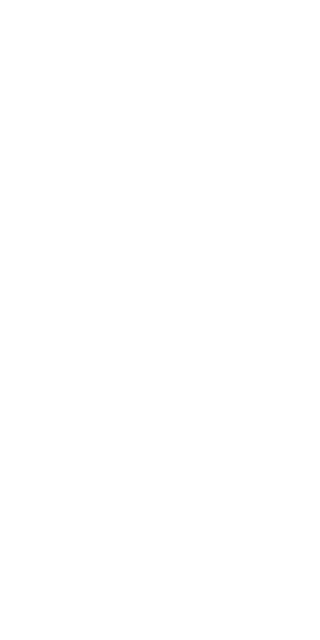 scroll, scrollTop: 0, scrollLeft: 0, axis: both 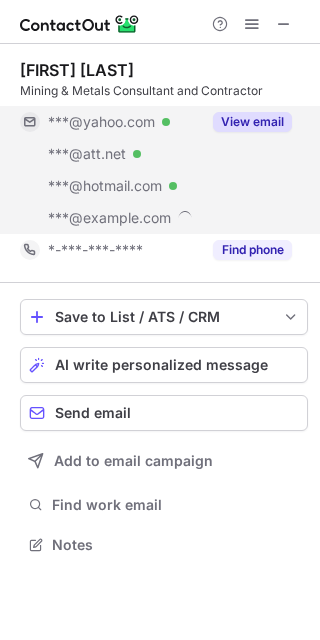 click on "View email" at bounding box center [252, 122] 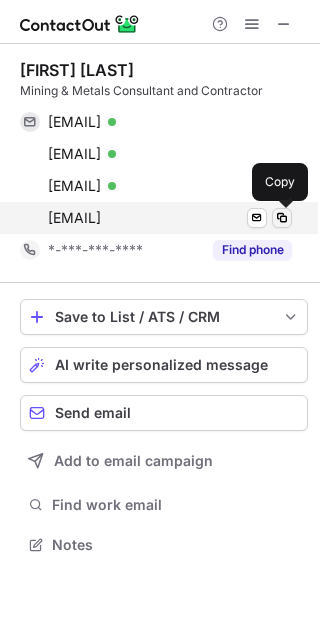 click at bounding box center (282, 218) 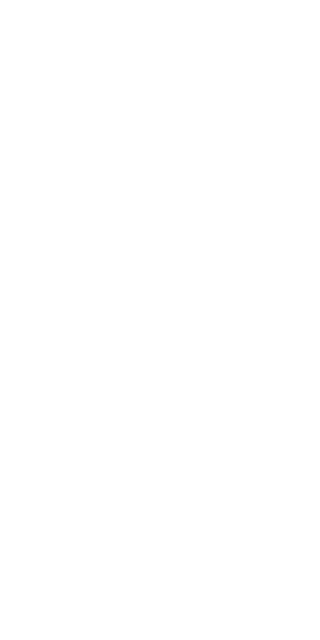 scroll, scrollTop: 0, scrollLeft: 0, axis: both 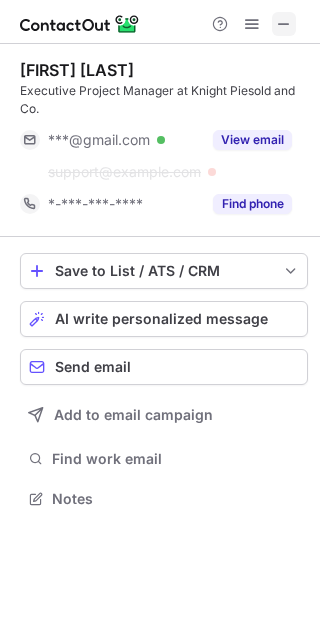 click at bounding box center (284, 24) 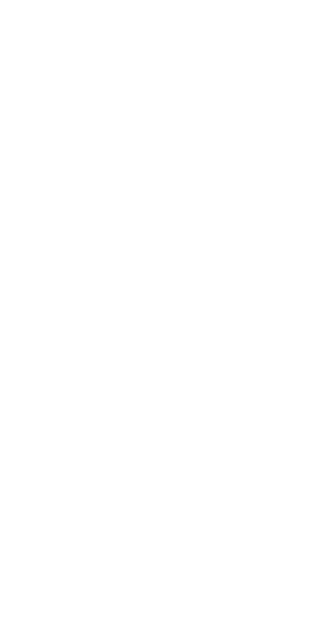 scroll, scrollTop: 0, scrollLeft: 0, axis: both 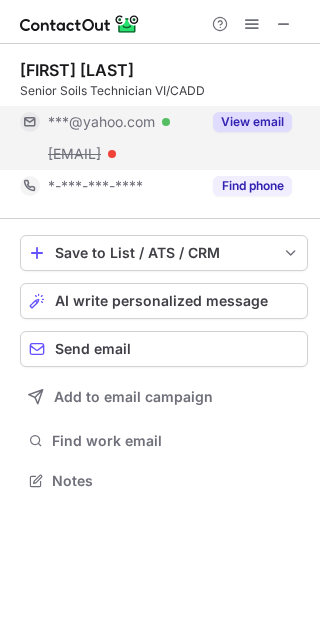 click on "View email" at bounding box center [252, 122] 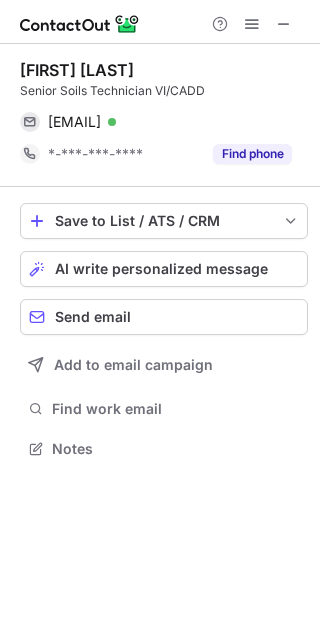 scroll, scrollTop: 434, scrollLeft: 320, axis: both 